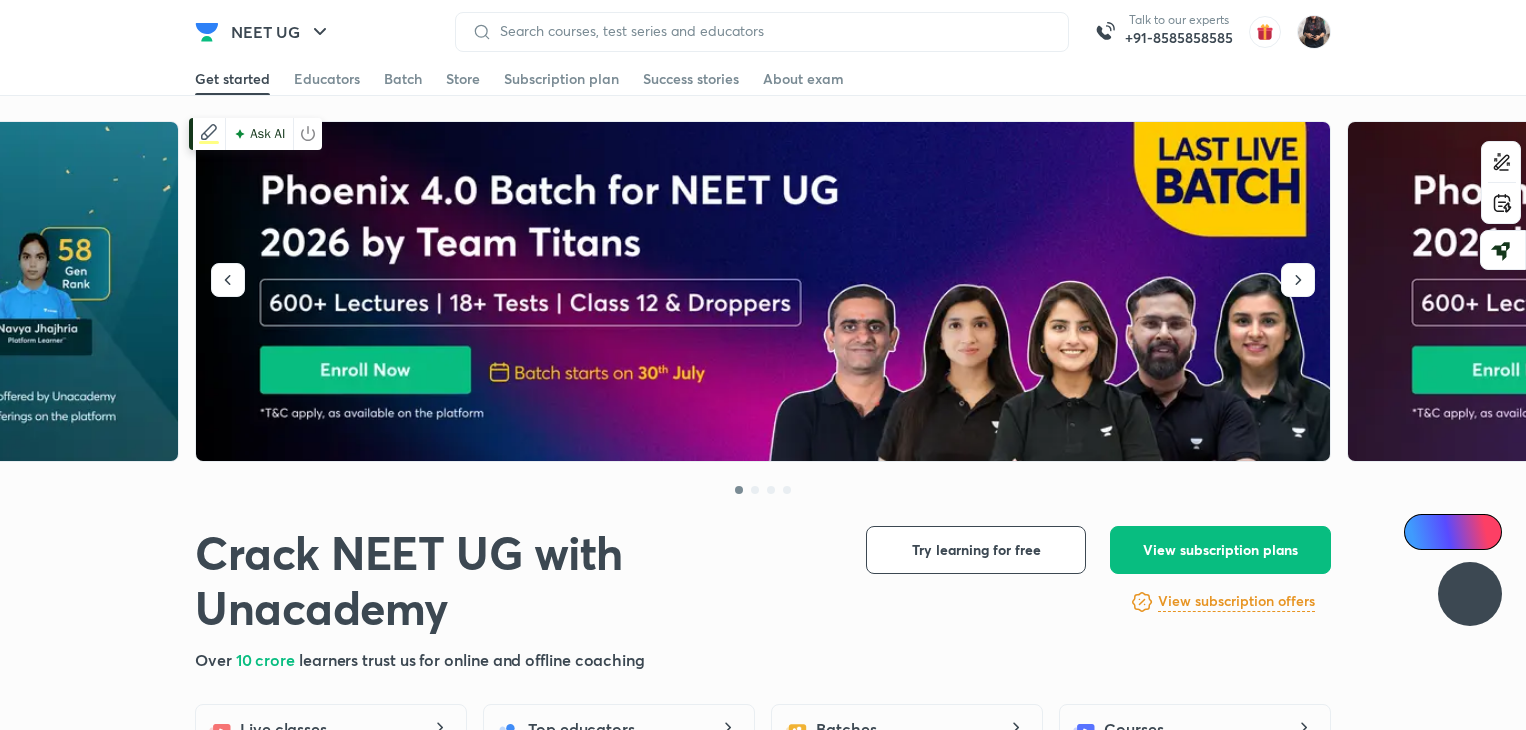 scroll, scrollTop: 0, scrollLeft: 0, axis: both 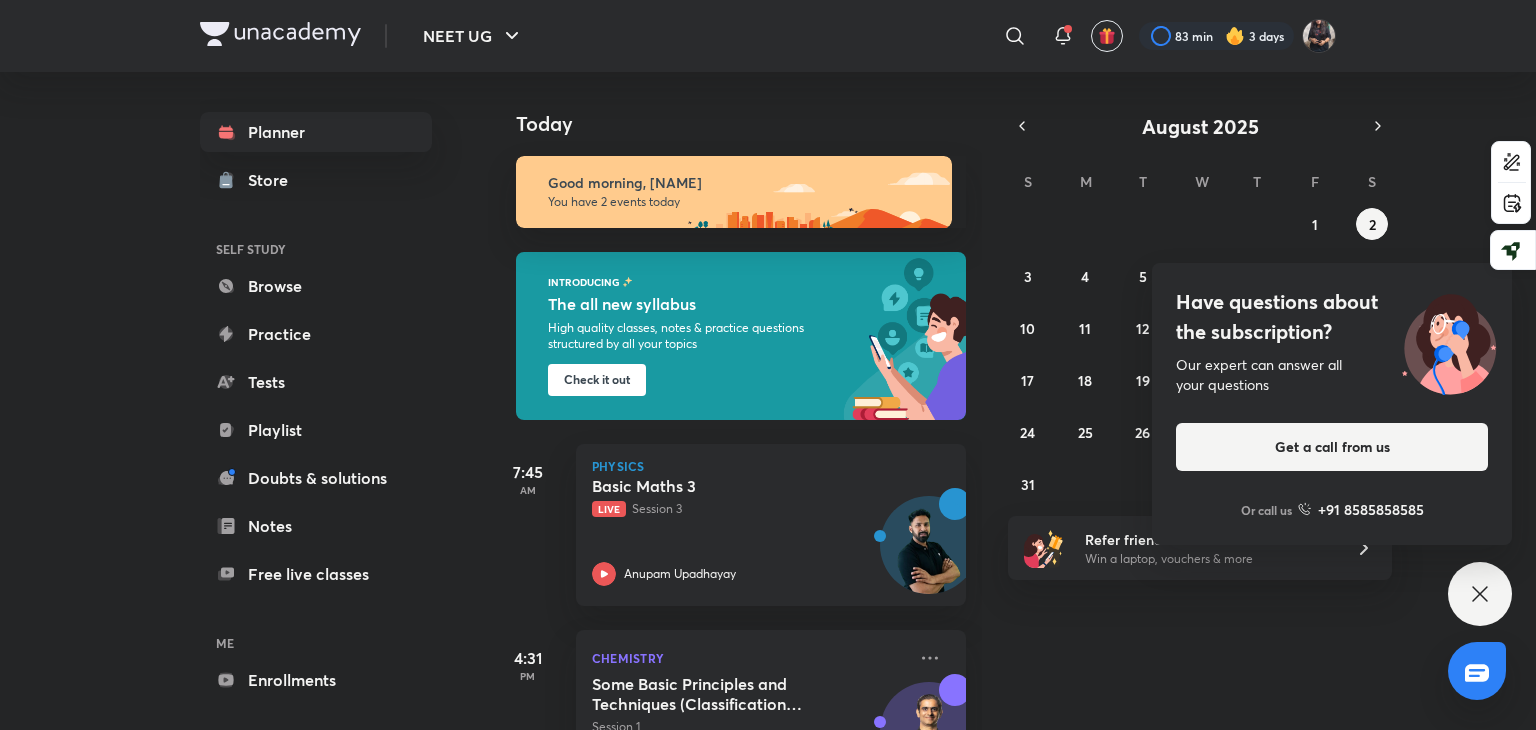 click on "Today Good morning, nandani You have 2 events today INTRODUCING The all new syllabus High quality classes, notes & practice questions structured by all your topics Check it out 7:45 AM Physics Basic Maths 3 Live Session 3 Anupam Upadhayay 4:31 PM Chemistry Some Basic Principles and Techniques (Classification and Nomenclature) - 1 Session 1 Ajit Chandra Divedi (ACiD Sir)" at bounding box center (1010, 401) 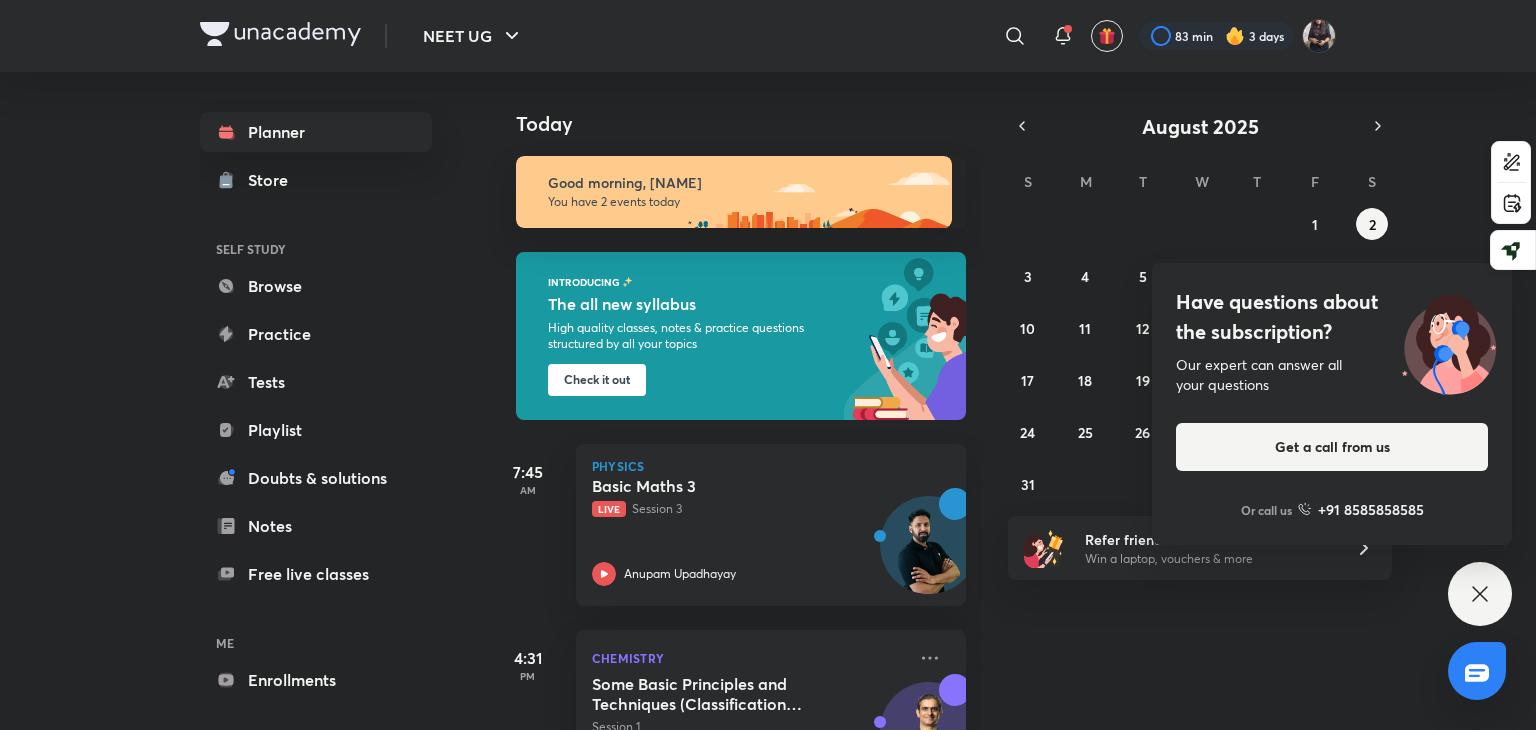 scroll, scrollTop: 74, scrollLeft: 0, axis: vertical 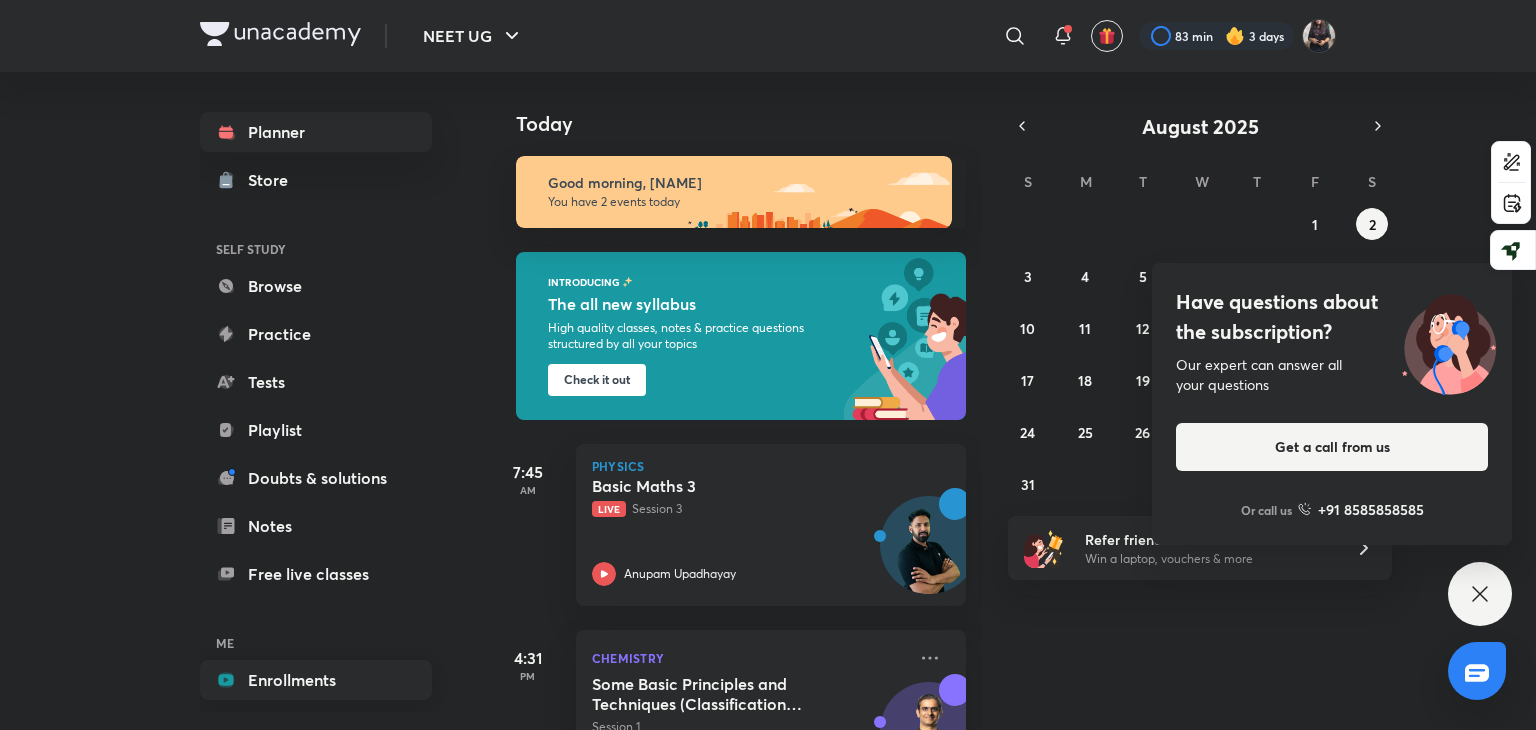 click on "Enrollments" at bounding box center [316, 680] 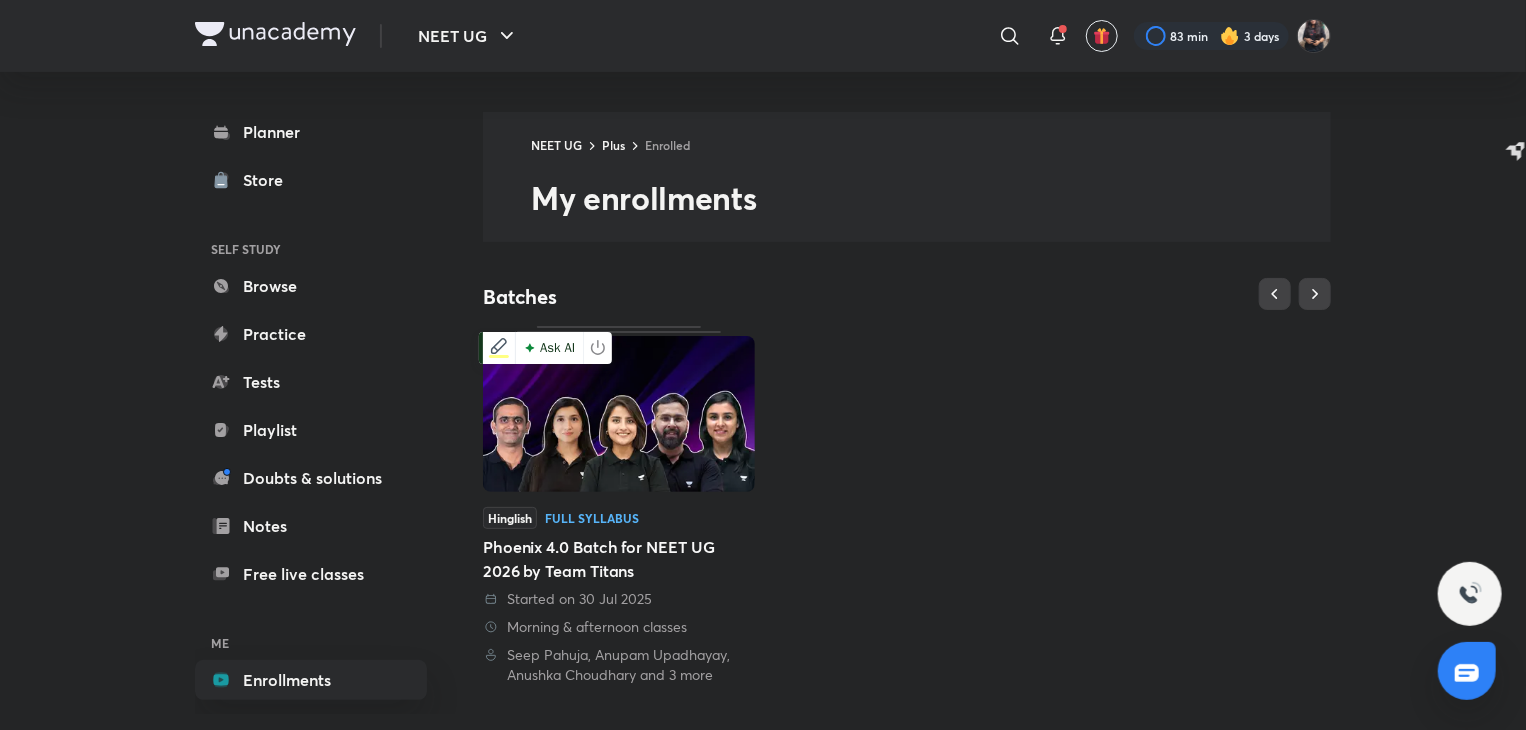 click at bounding box center [619, 414] 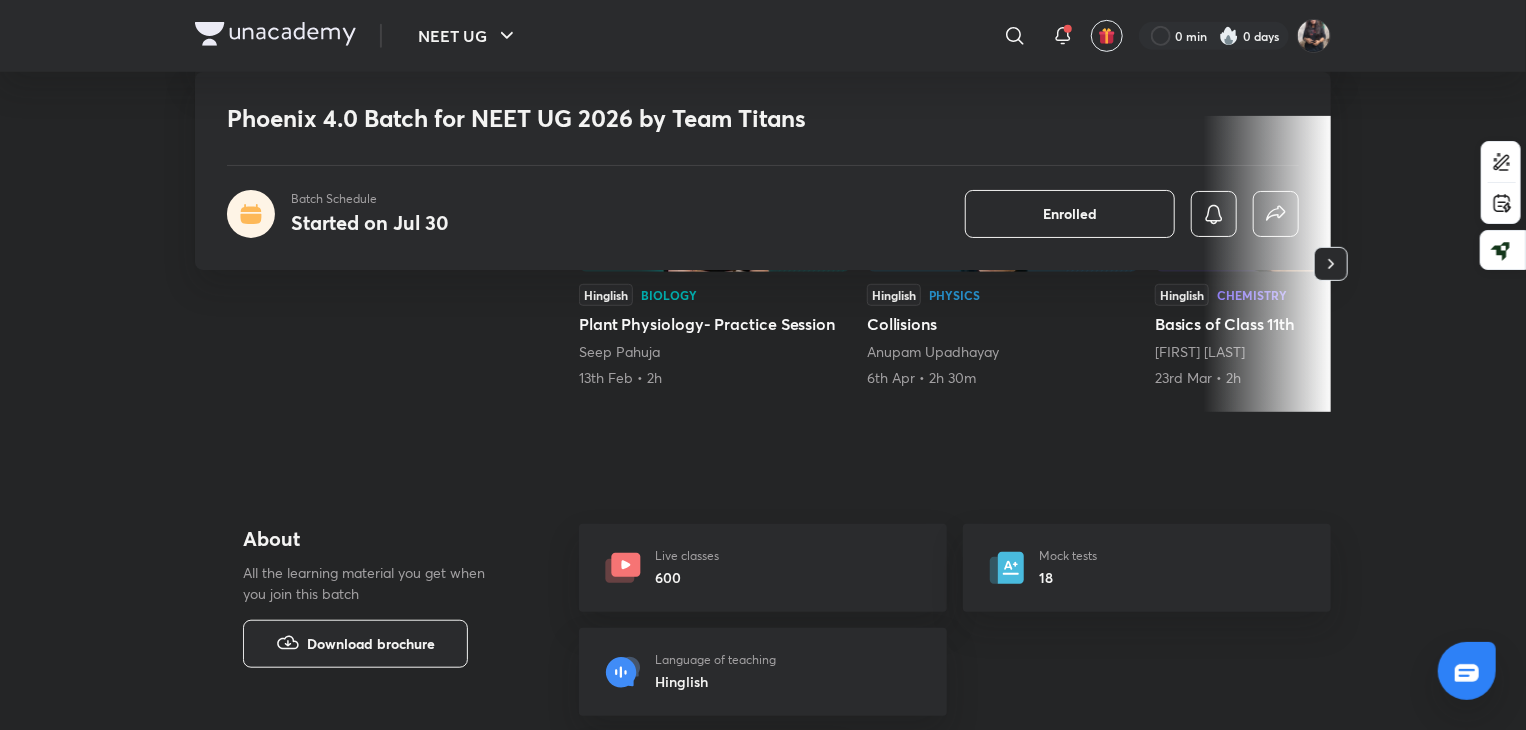 scroll, scrollTop: 470, scrollLeft: 0, axis: vertical 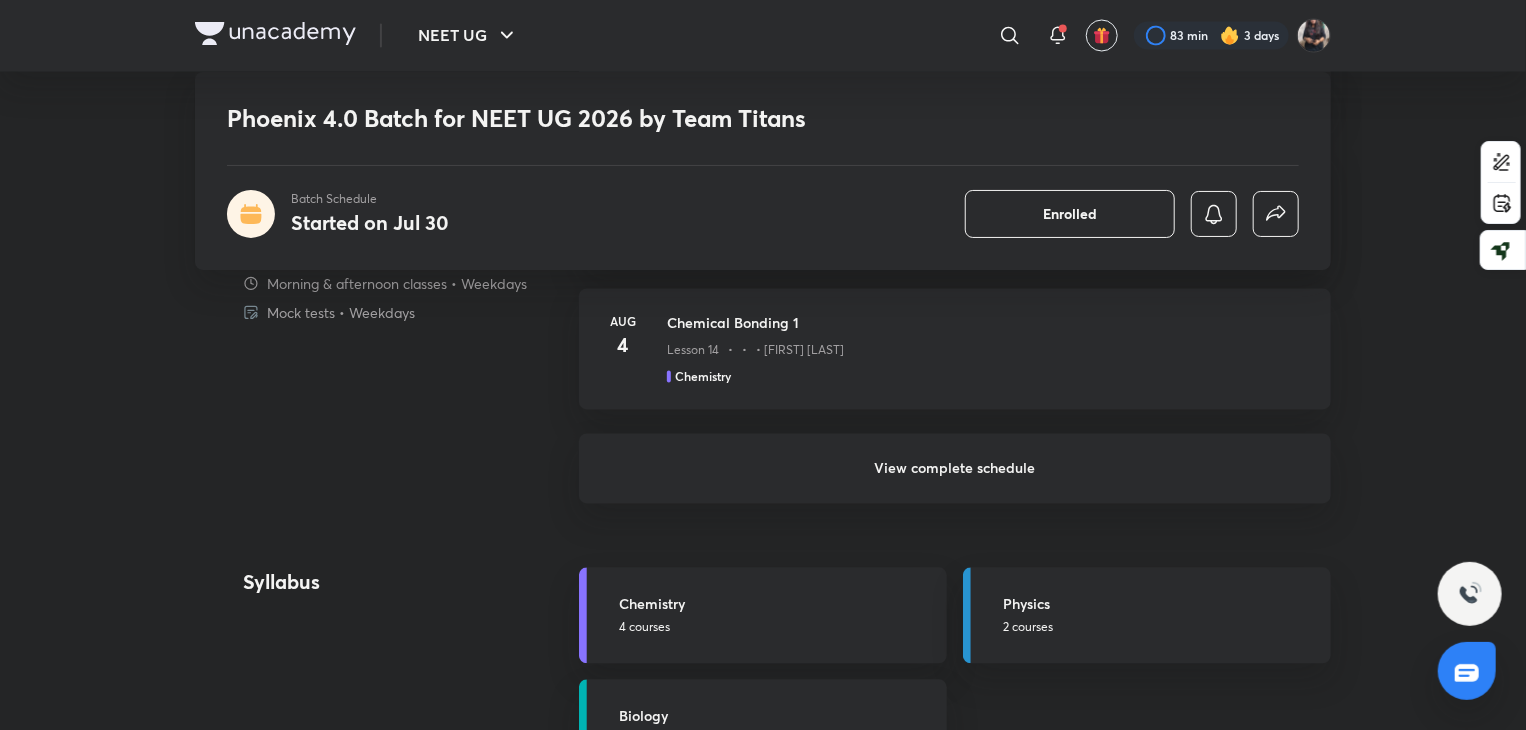 click on "View complete schedule" at bounding box center [955, 469] 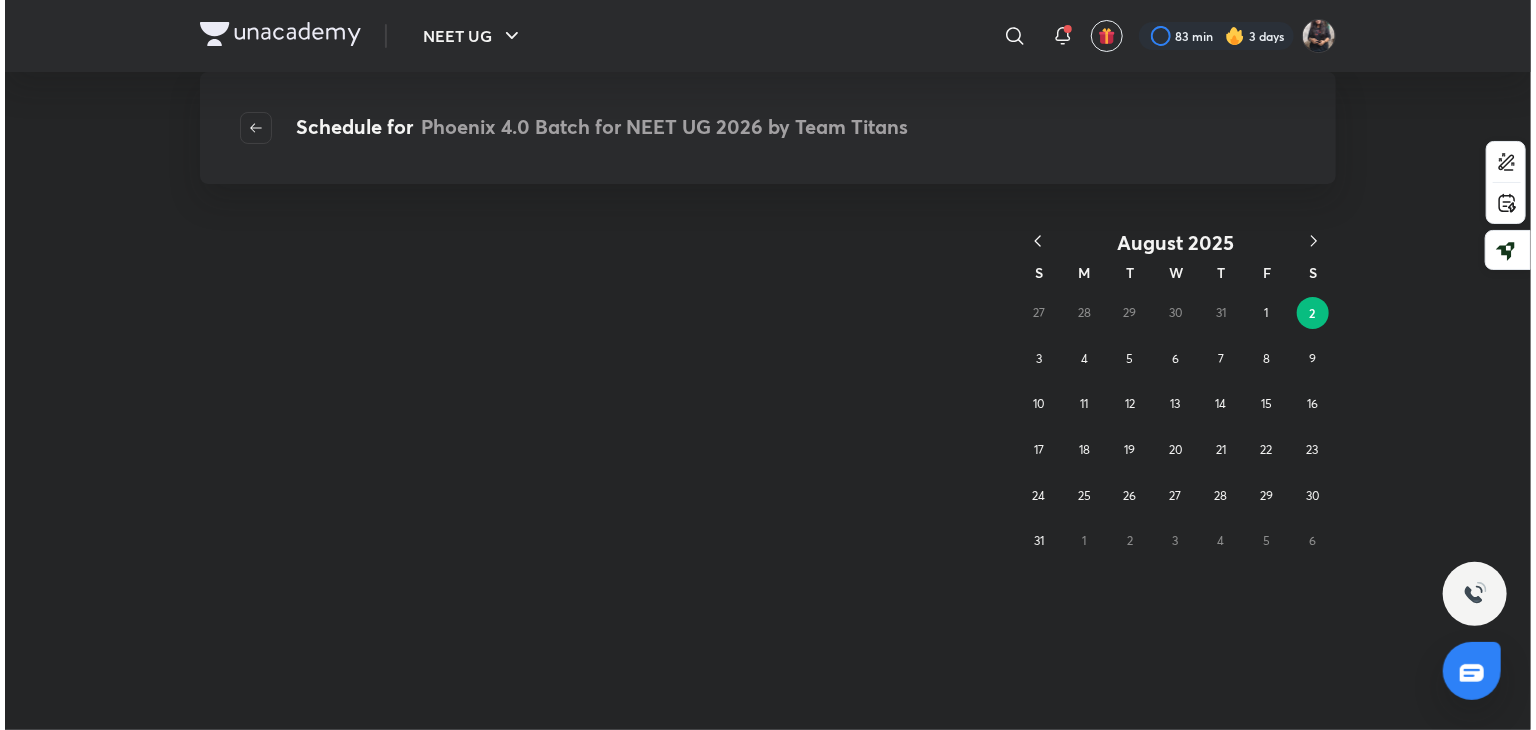 scroll, scrollTop: 0, scrollLeft: 0, axis: both 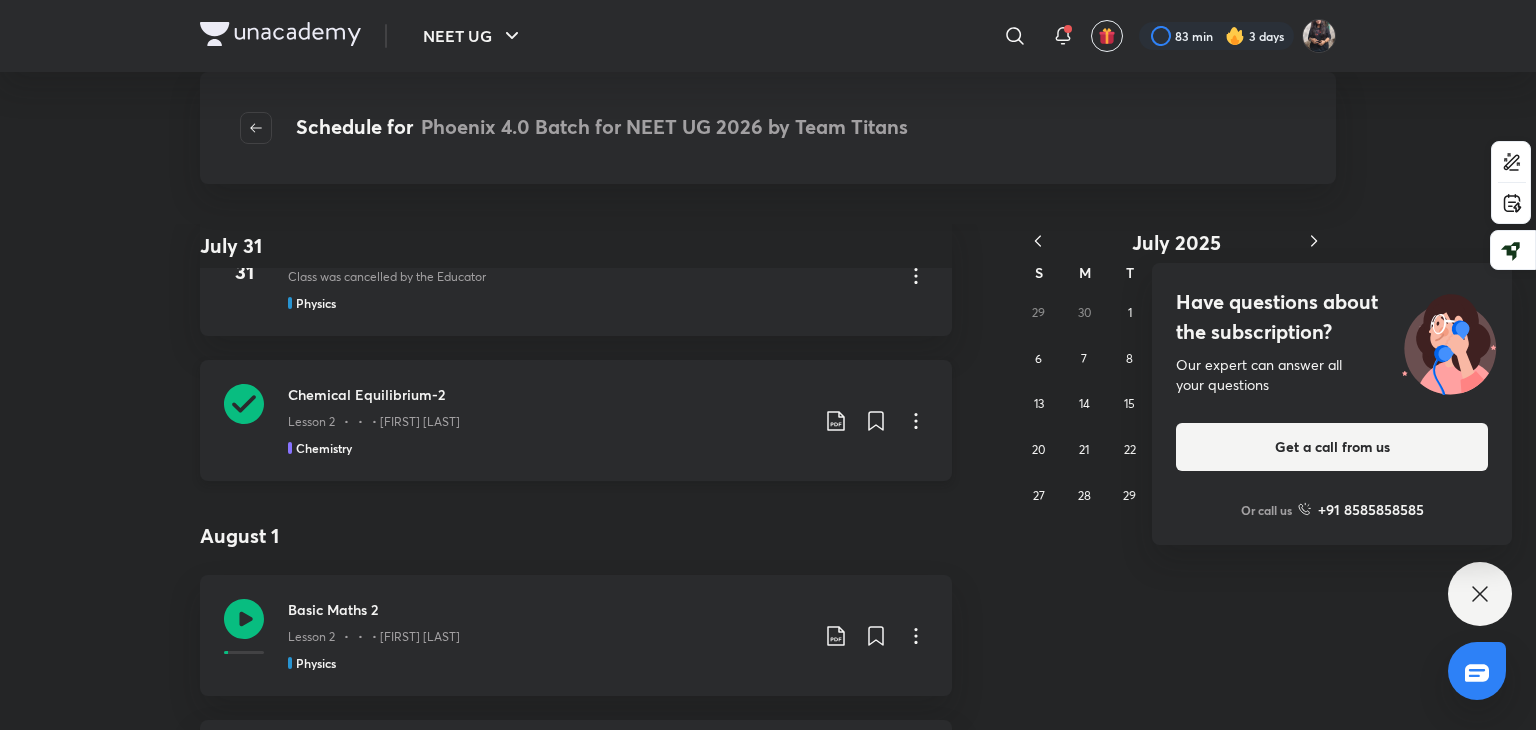 click on "Lesson 2  •  Jul 31  •  1h 44m   •  [FIRST] [LAST]" at bounding box center (548, 418) 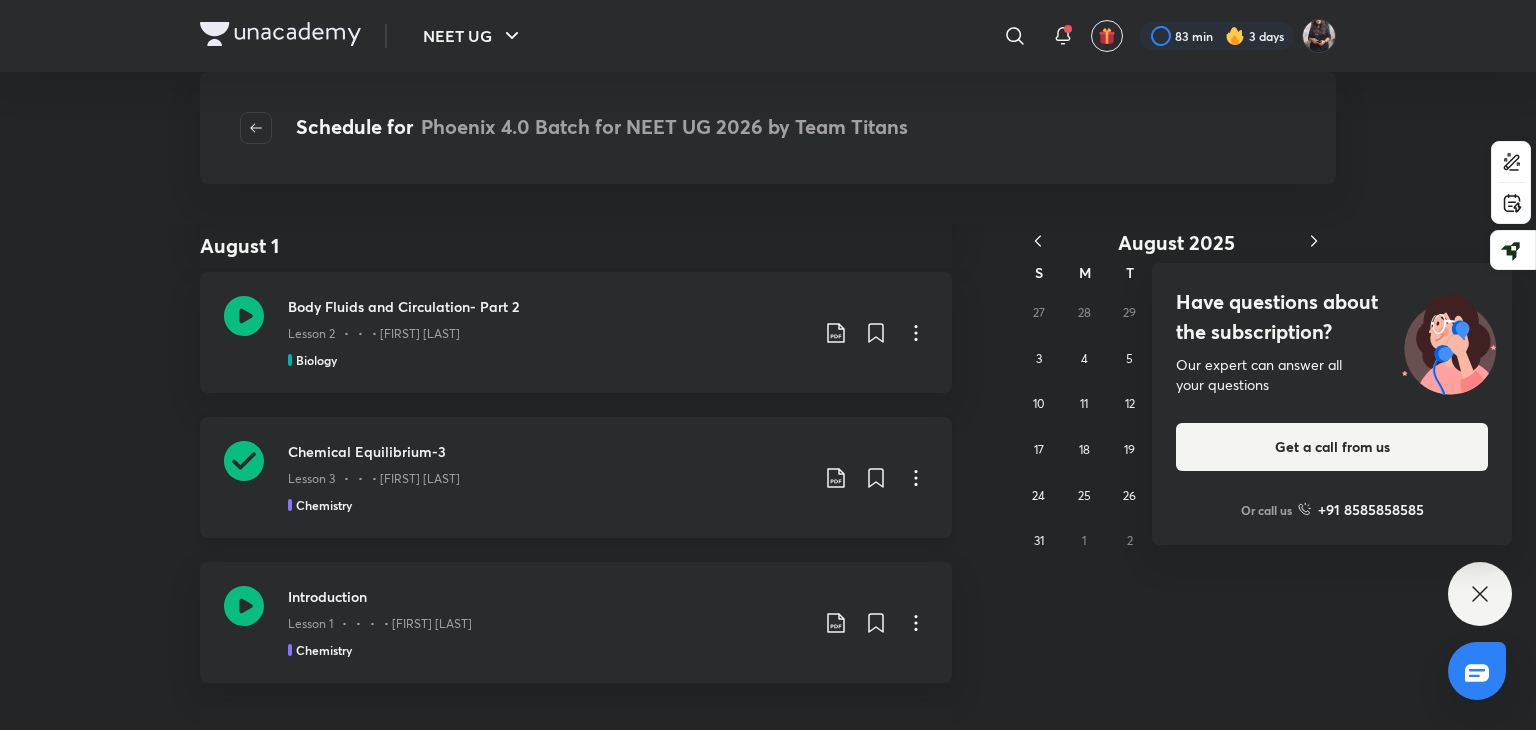 scroll, scrollTop: 880, scrollLeft: 0, axis: vertical 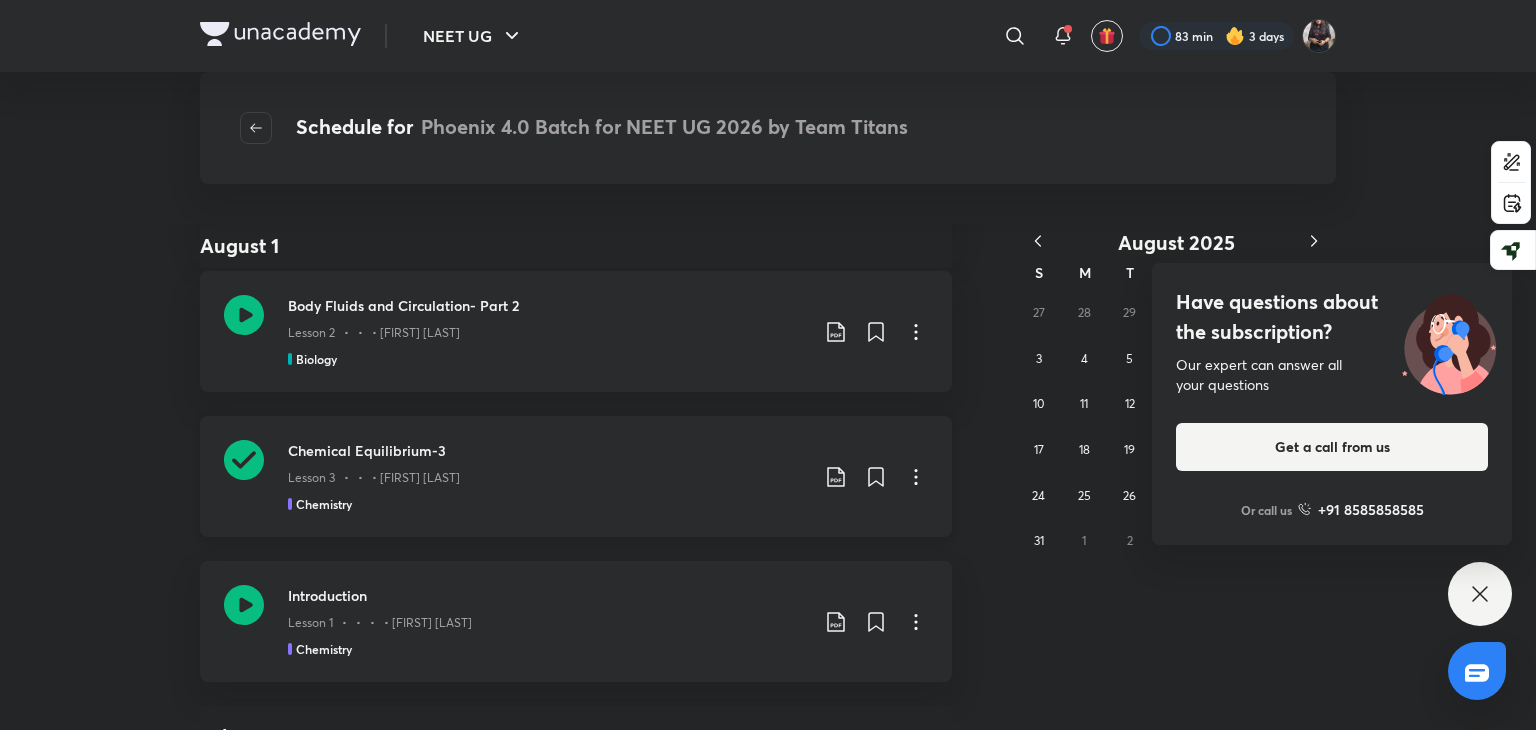click on "Lesson 3  •  Aug 1  •  1h 52m   •  [FIRST] [LAST]" at bounding box center (374, 478) 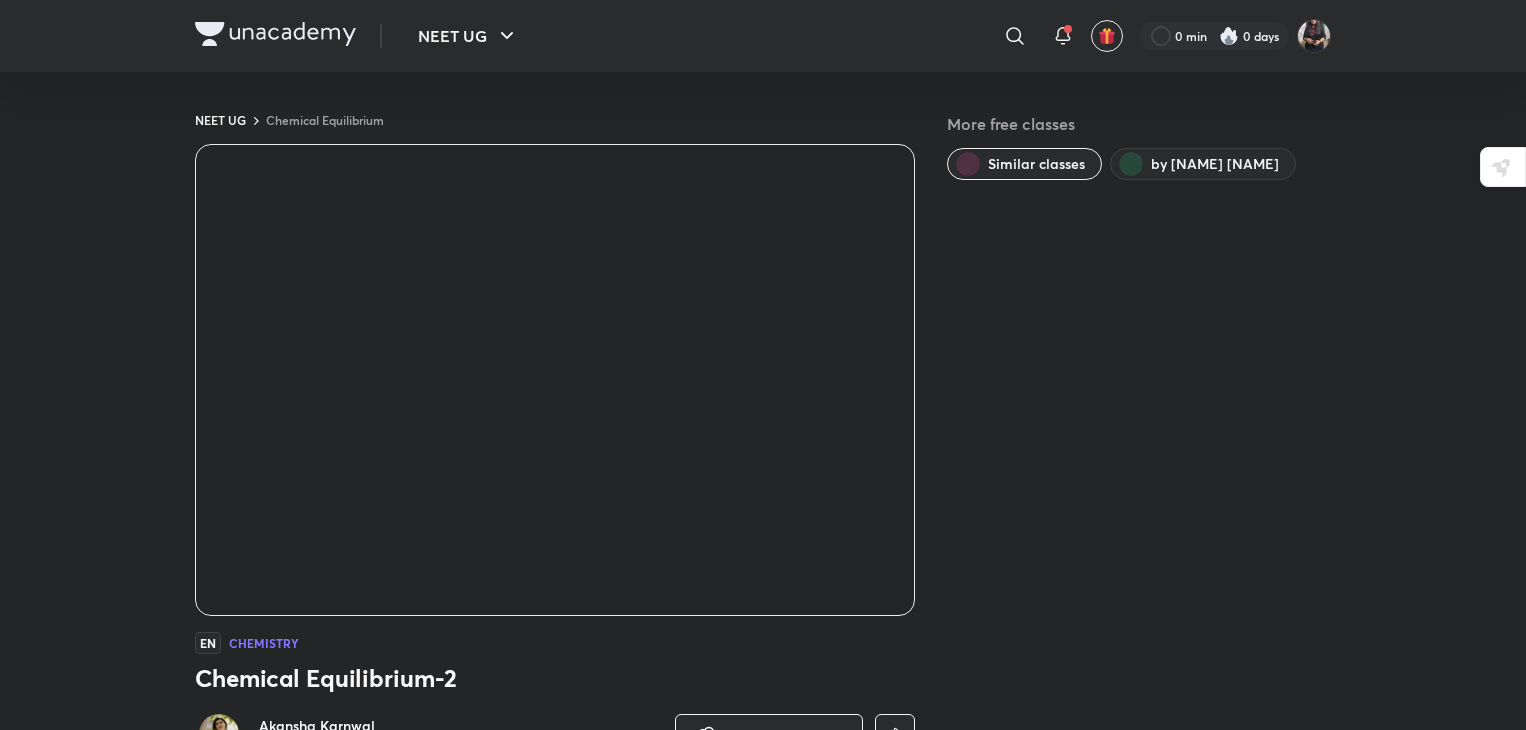 scroll, scrollTop: 0, scrollLeft: 0, axis: both 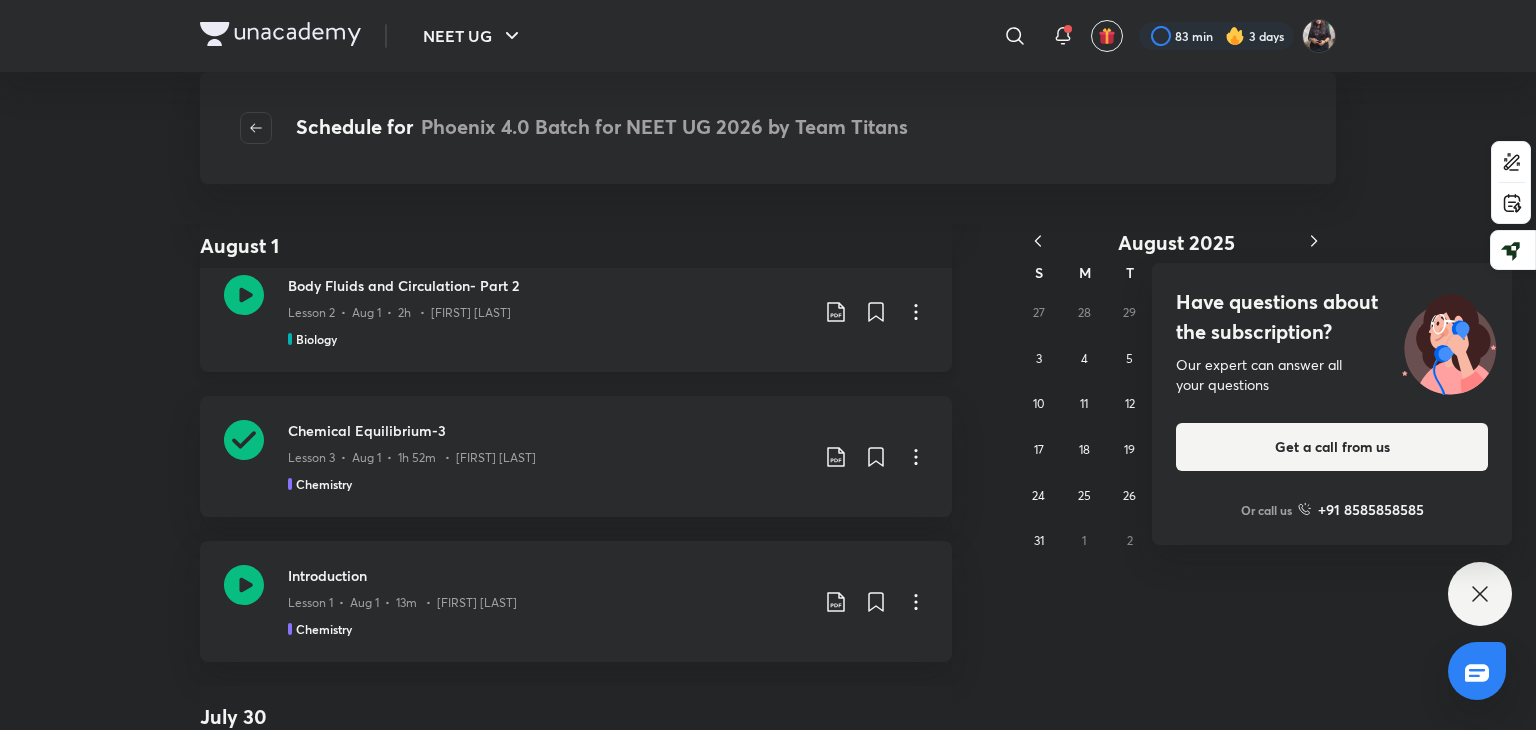 click 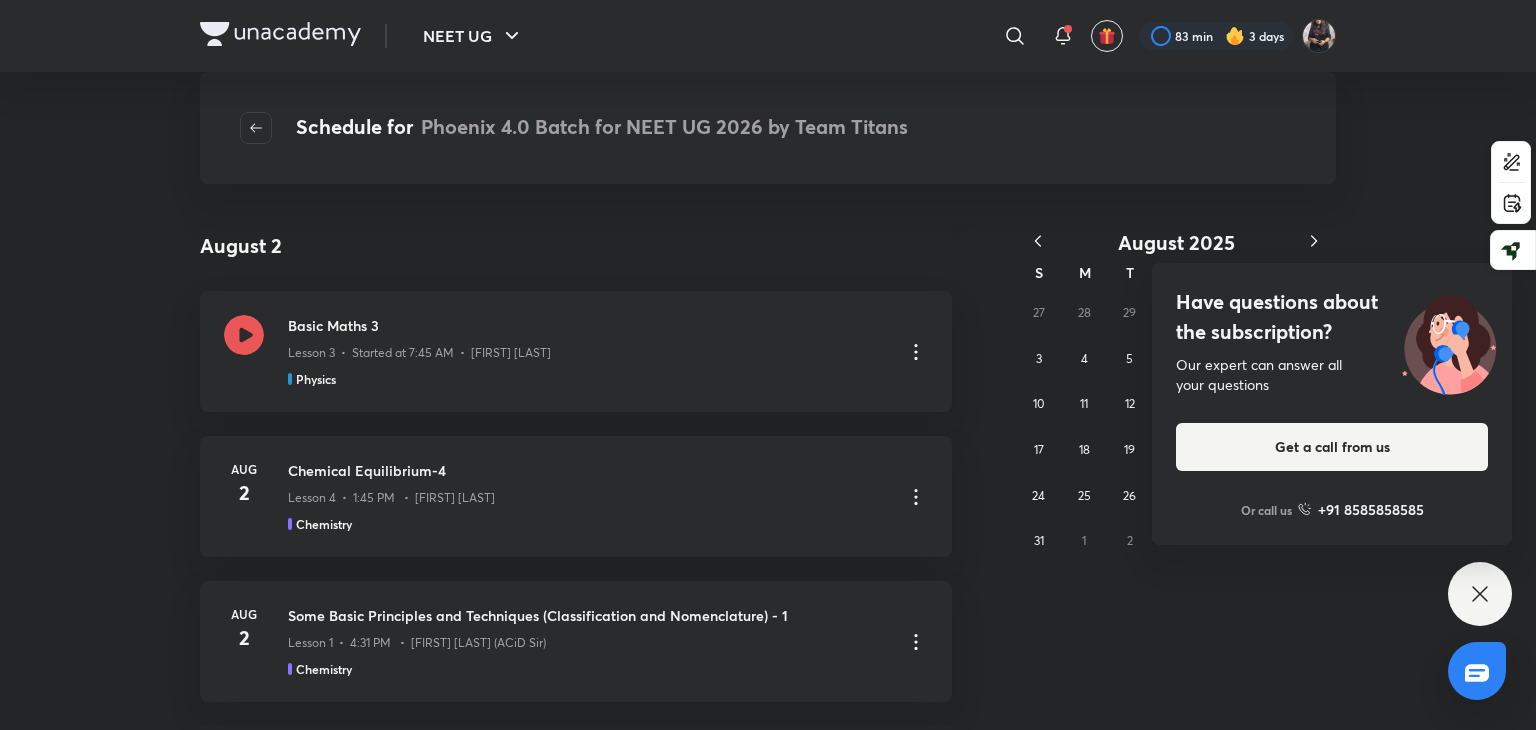 scroll, scrollTop: 2735, scrollLeft: 0, axis: vertical 